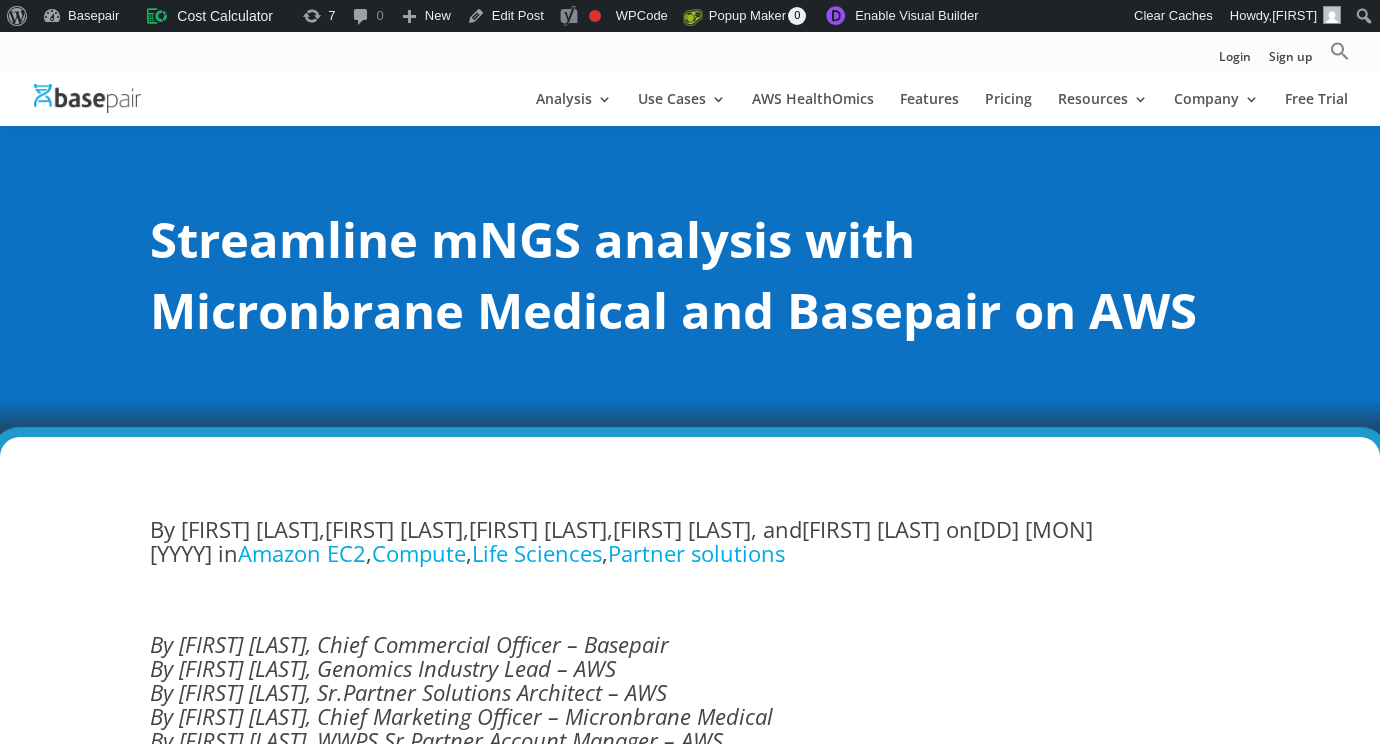 scroll, scrollTop: 1800, scrollLeft: 0, axis: vertical 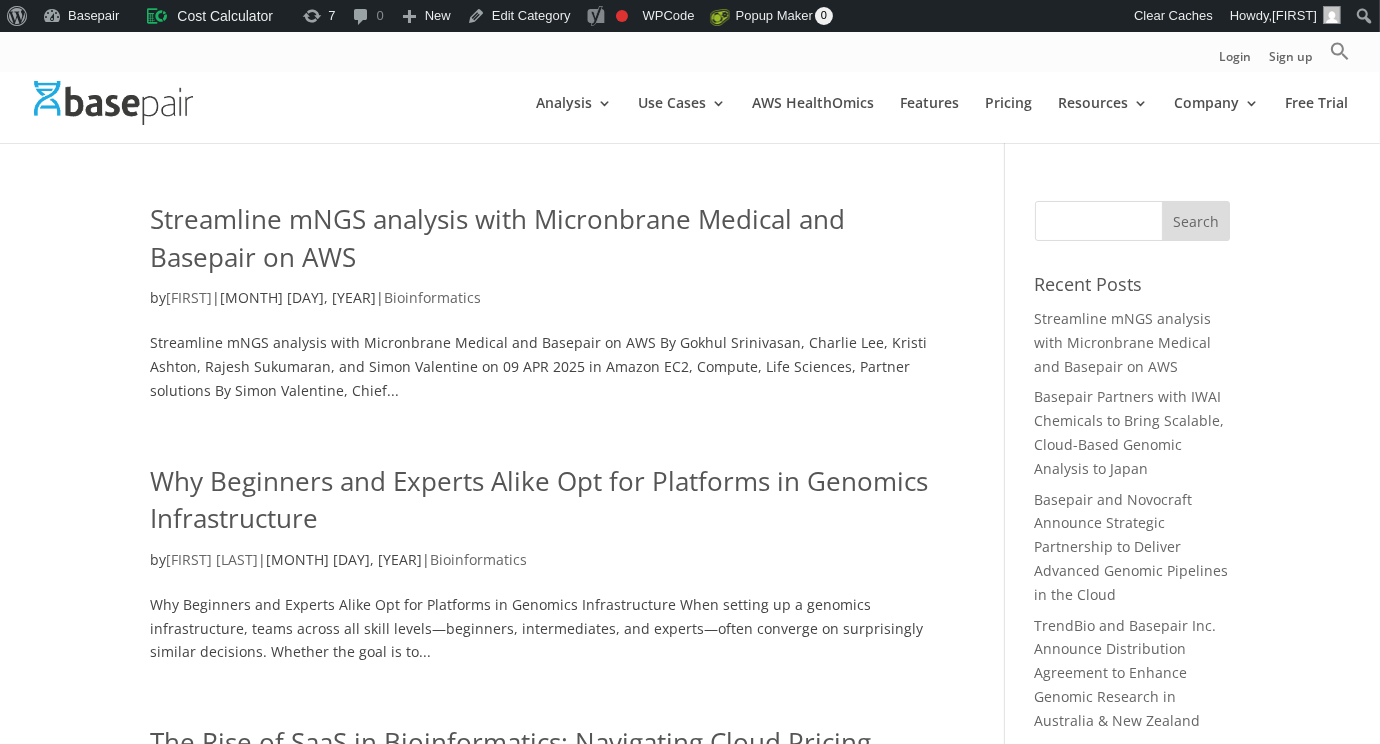 click on "Search for:" at bounding box center [1132, 221] 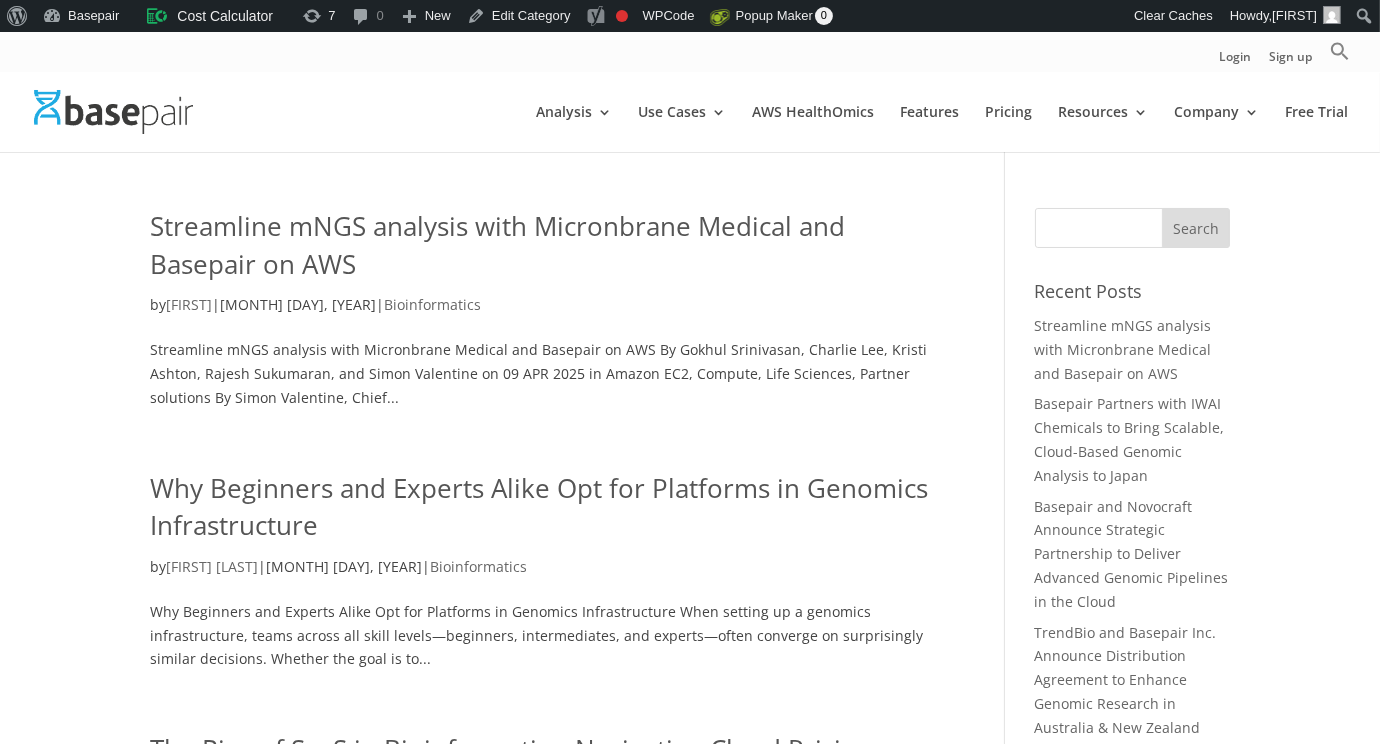 paste on "Basepair and Novocraft Announce Strategic Partnership to Deliver Advanced Genomic Pipelines in the Cloud" 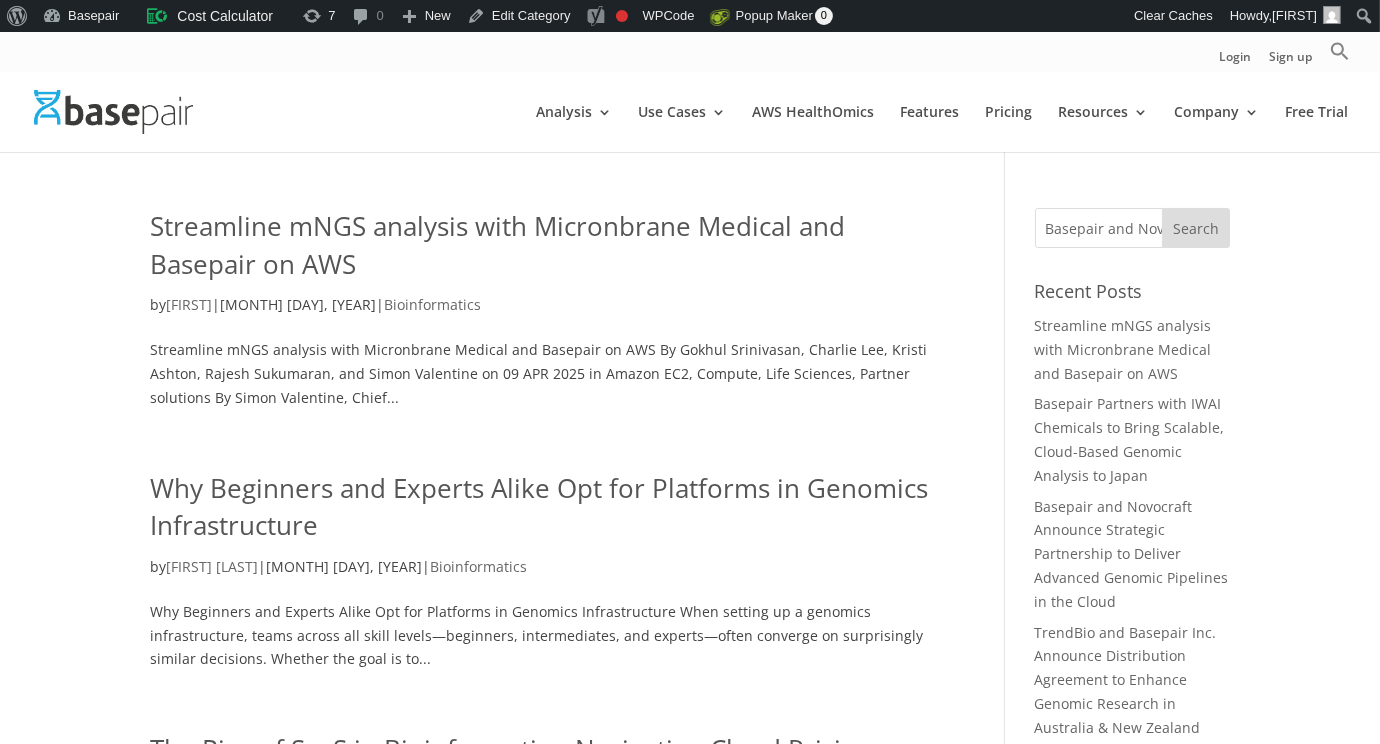 scroll, scrollTop: 0, scrollLeft: 529, axis: horizontal 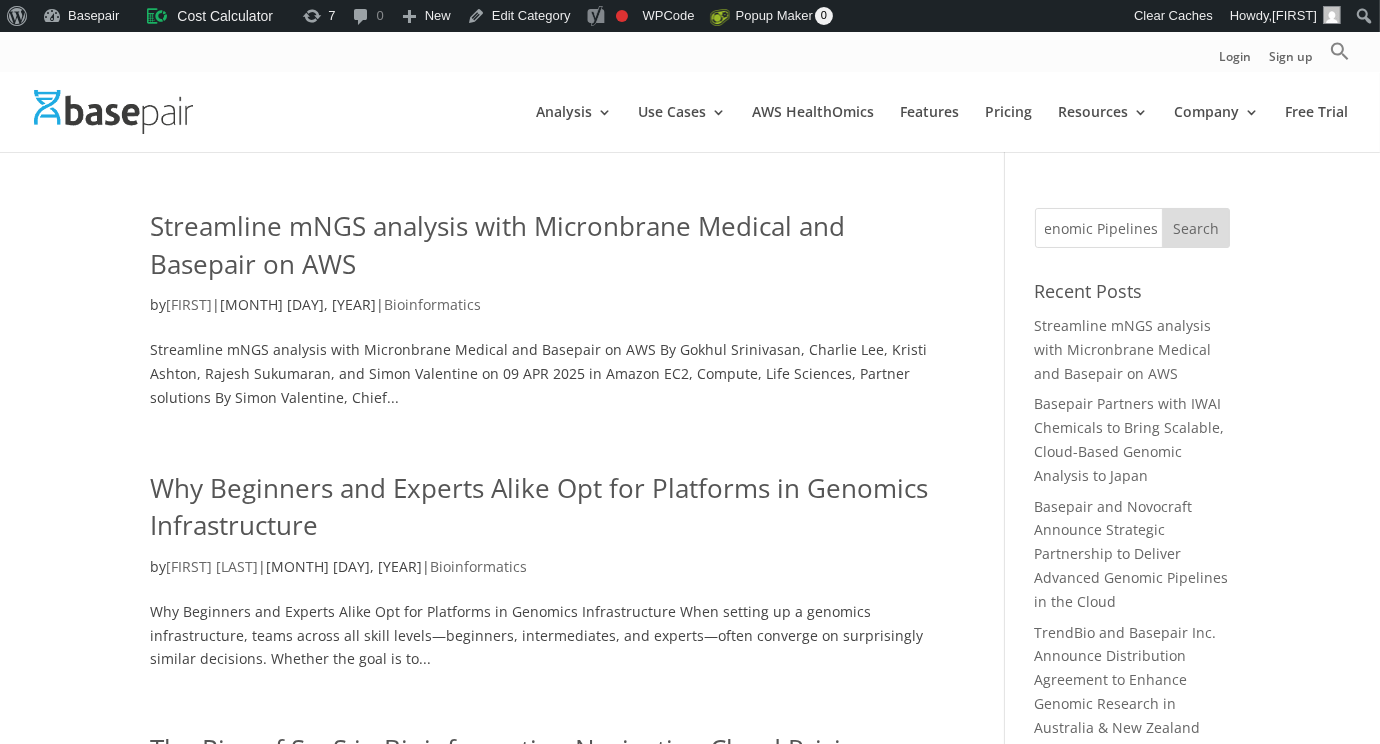 type on "Basepair and Novocraft Announce Strategic Partnership to Deliver Advanced Genomic Pipelines in the Cloud" 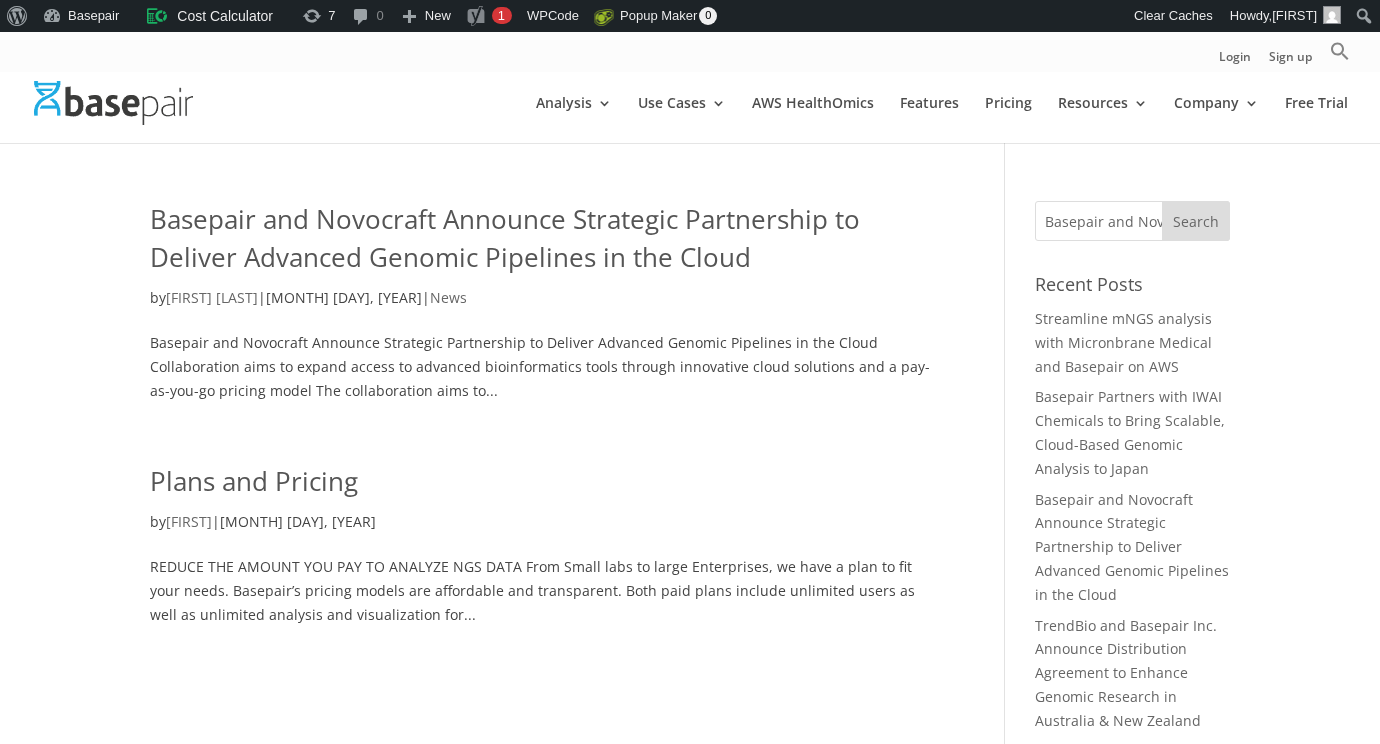 scroll, scrollTop: 0, scrollLeft: 0, axis: both 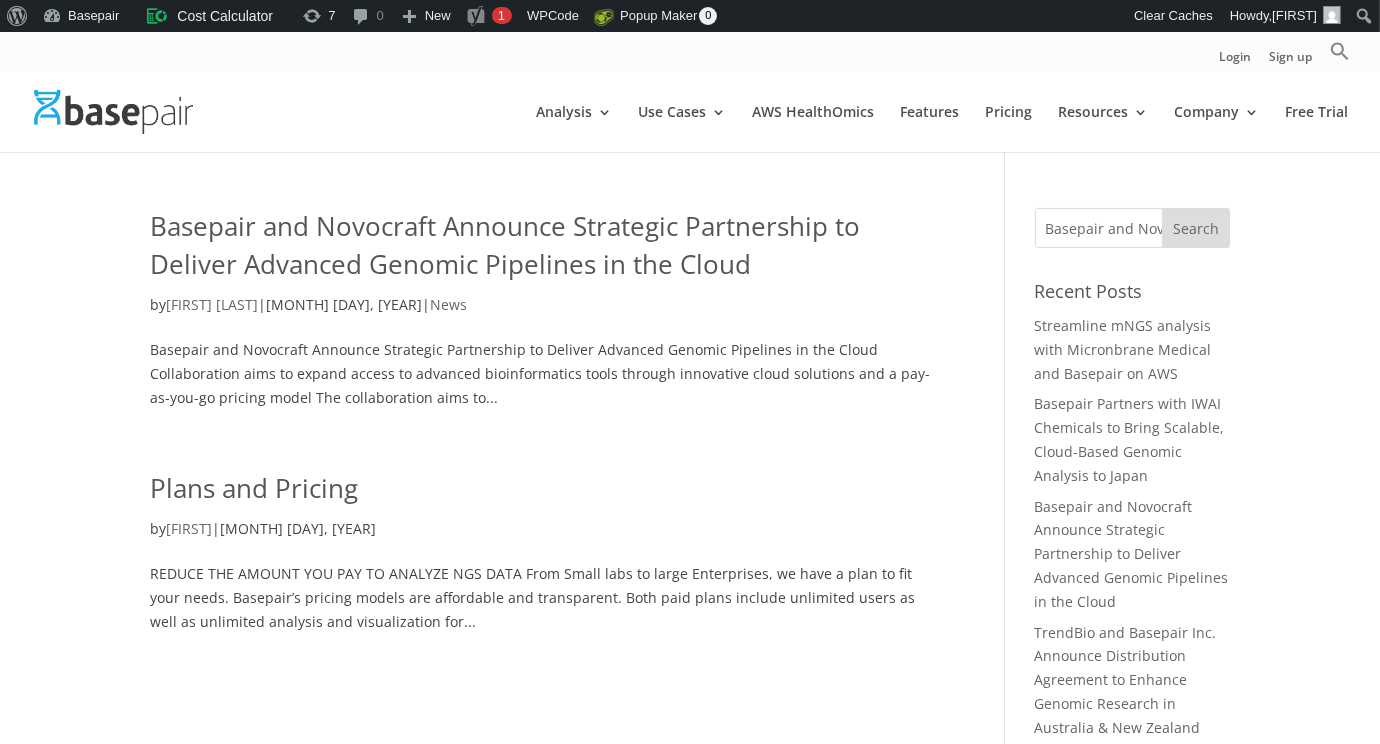 click on "Basepair and Novocraft Announce Strategic Partnership to Deliver Advanced Genomic Pipelines in the Cloud" at bounding box center [505, 245] 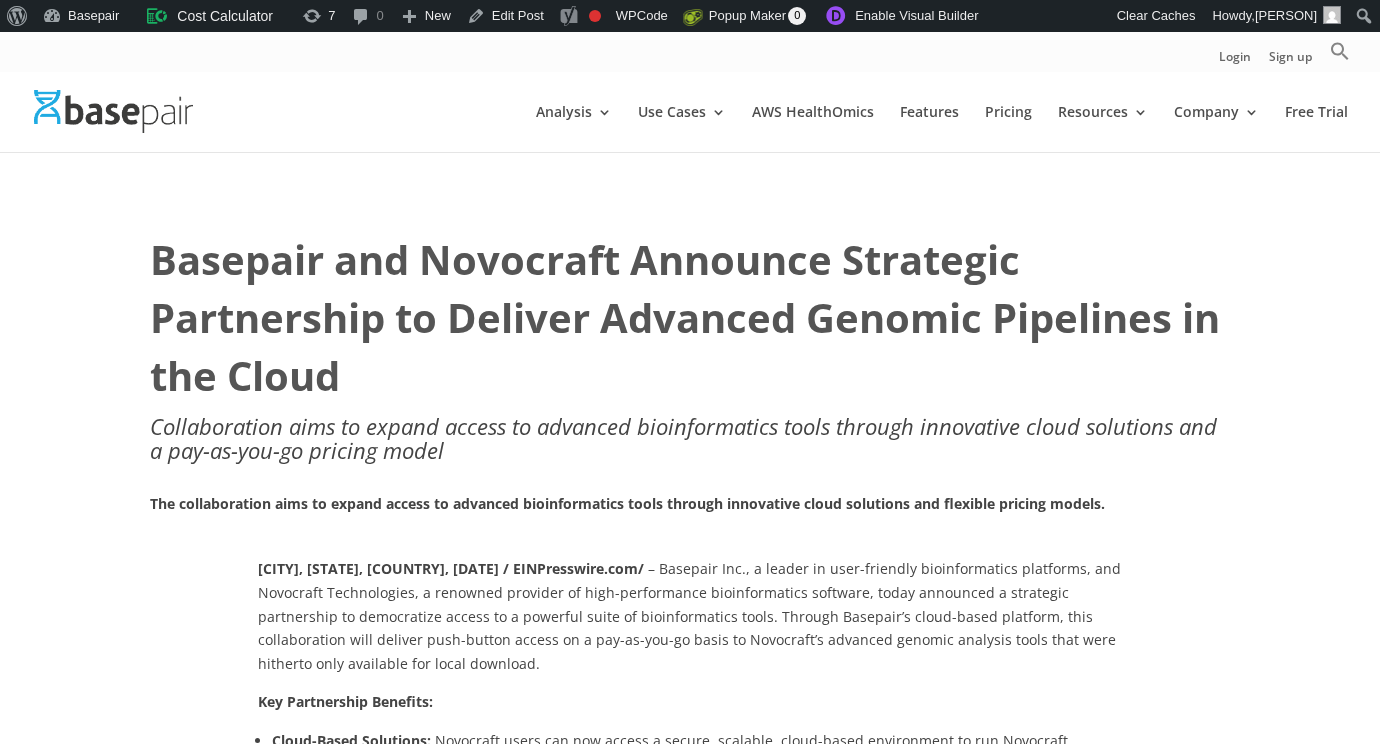 scroll, scrollTop: 0, scrollLeft: 0, axis: both 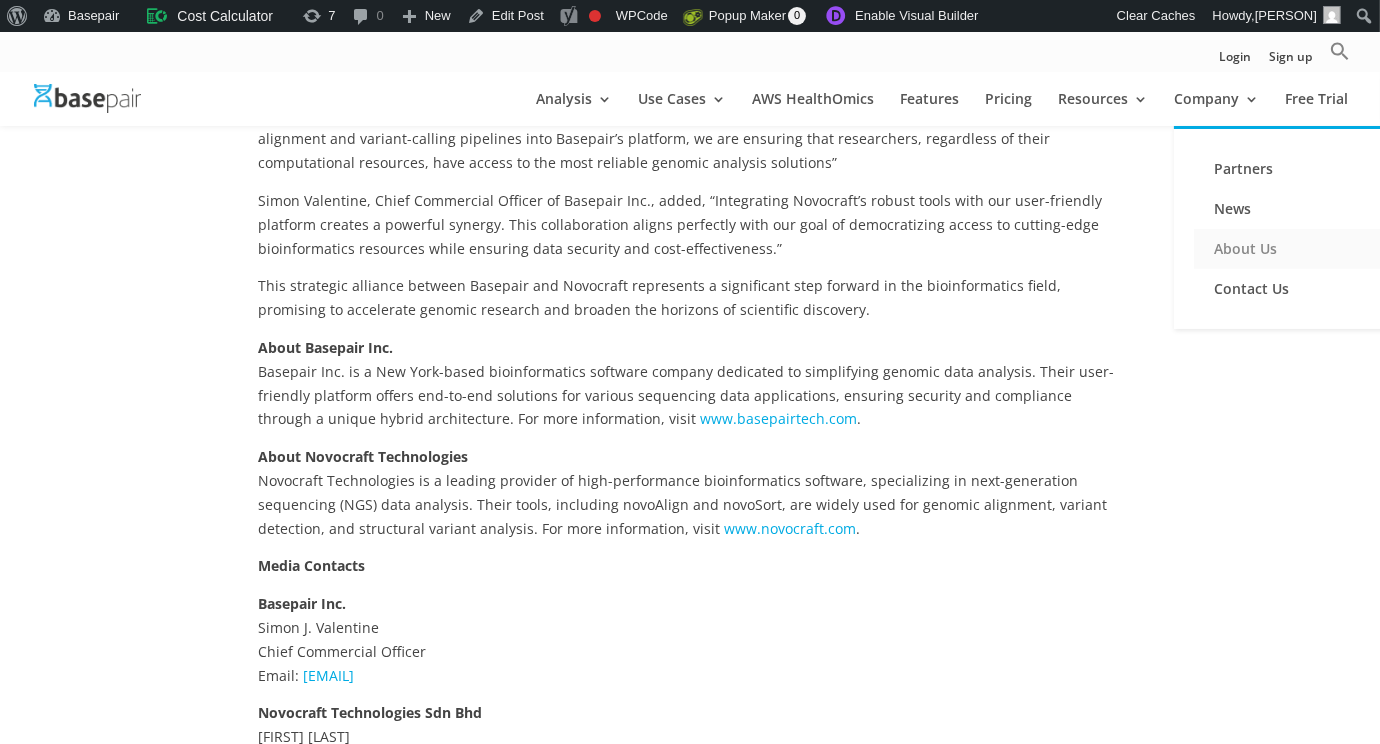click on "About Us" at bounding box center (1294, 249) 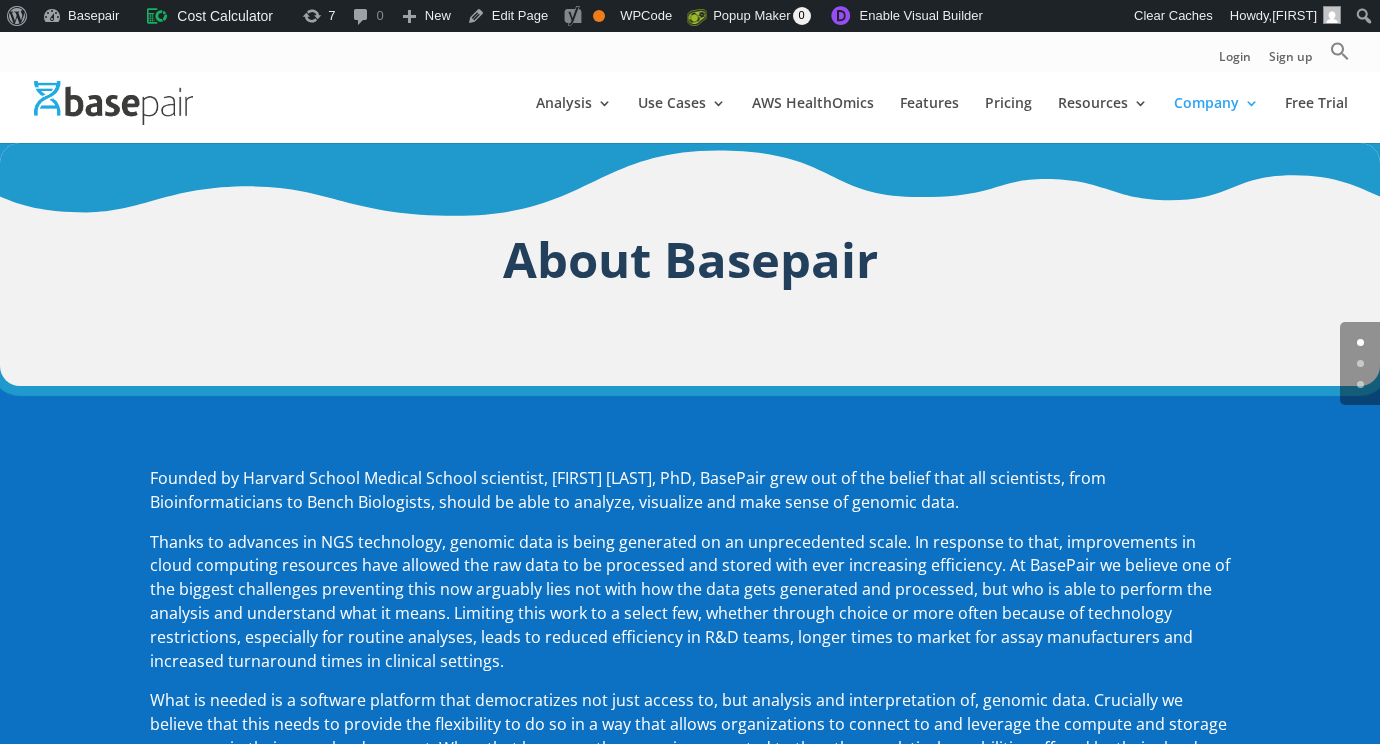 scroll, scrollTop: 0, scrollLeft: 0, axis: both 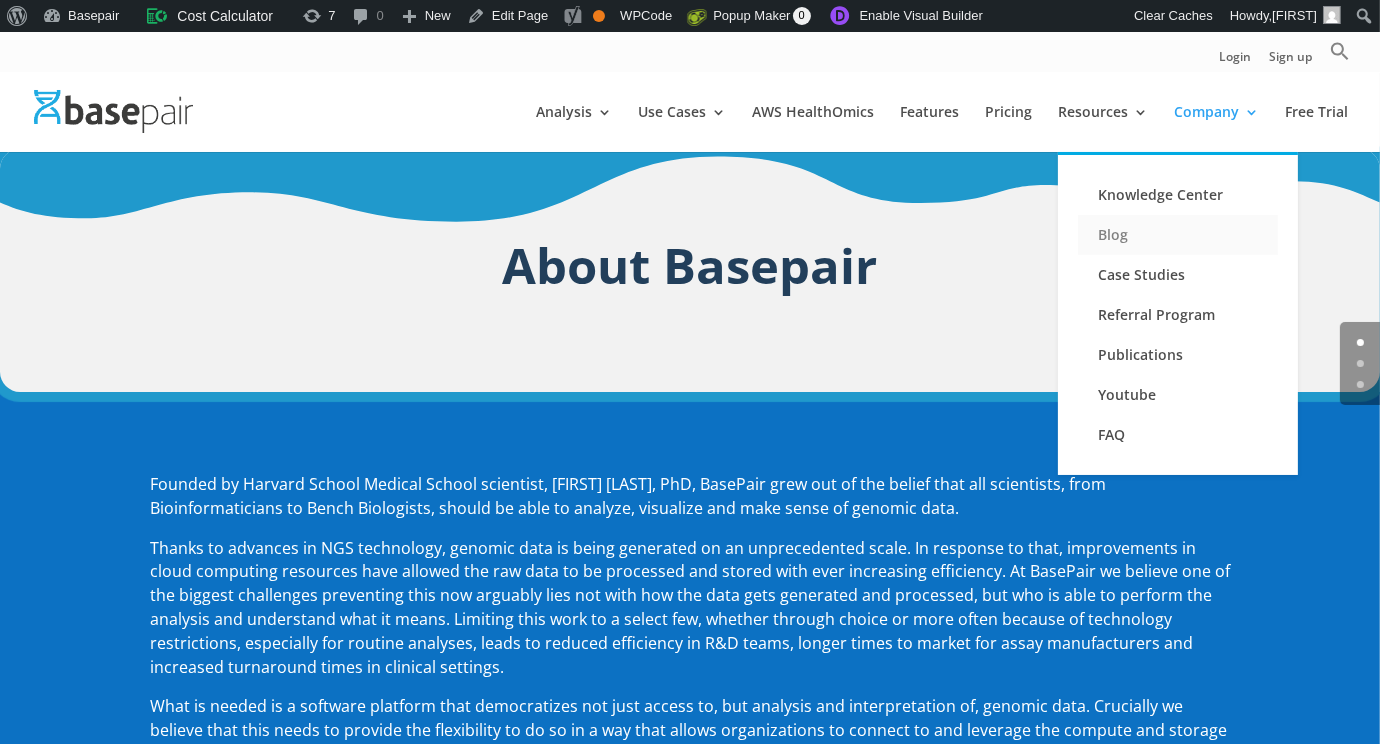 click on "Blog" at bounding box center (1178, 235) 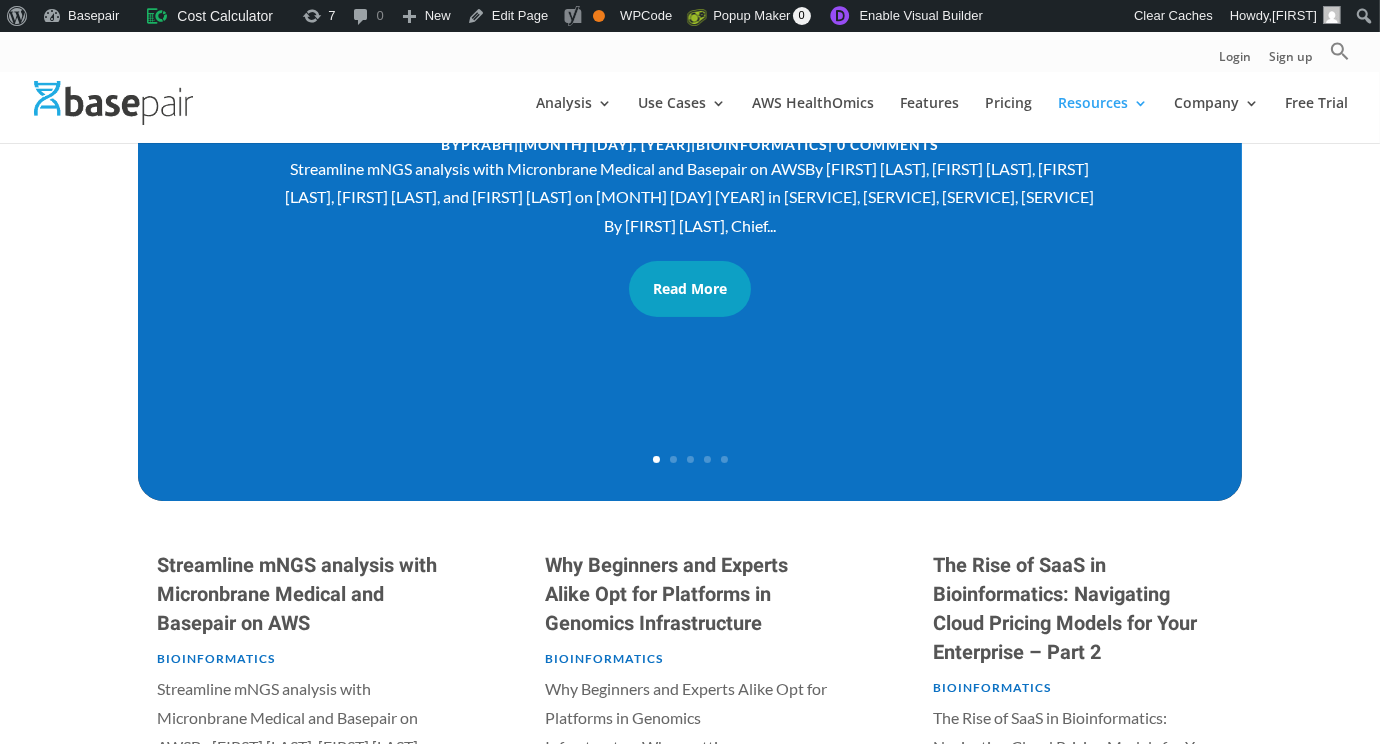 scroll, scrollTop: 0, scrollLeft: 0, axis: both 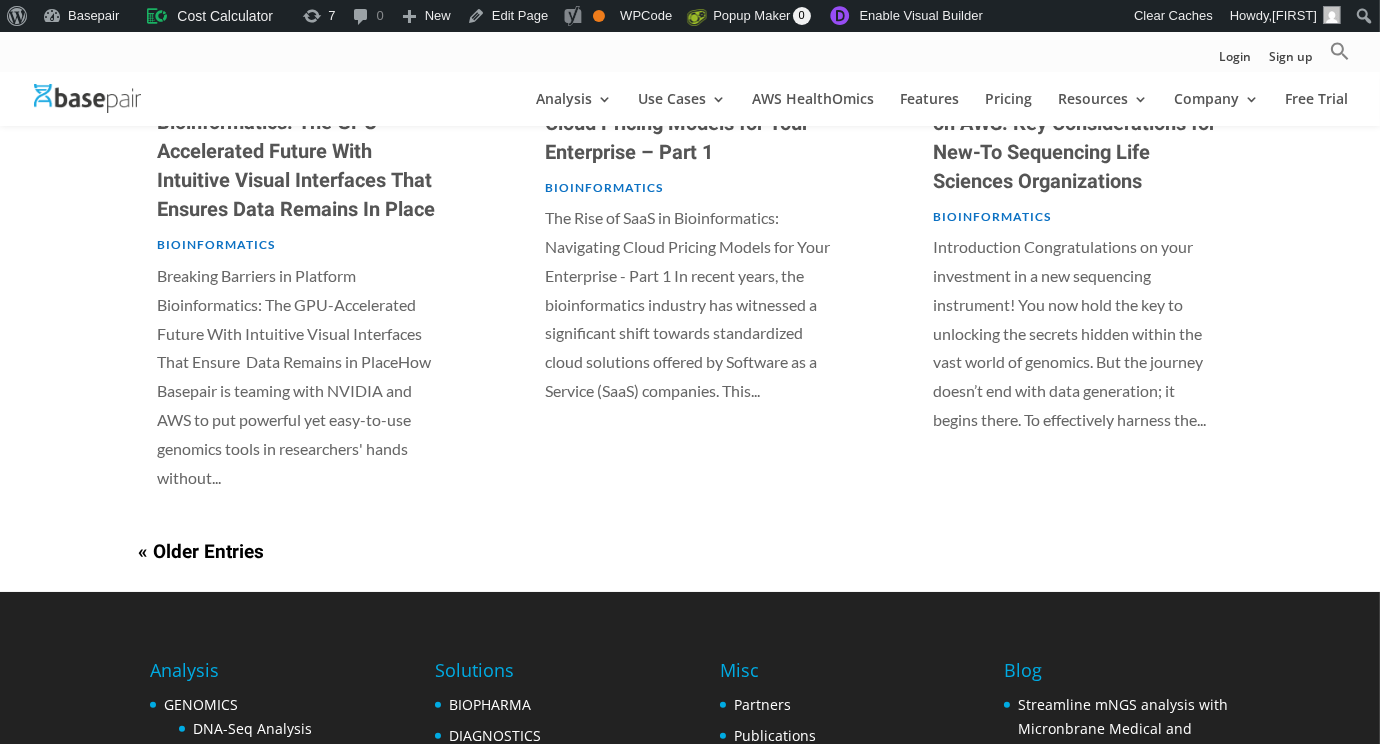 click on "Bioinformatics" at bounding box center (992, 216) 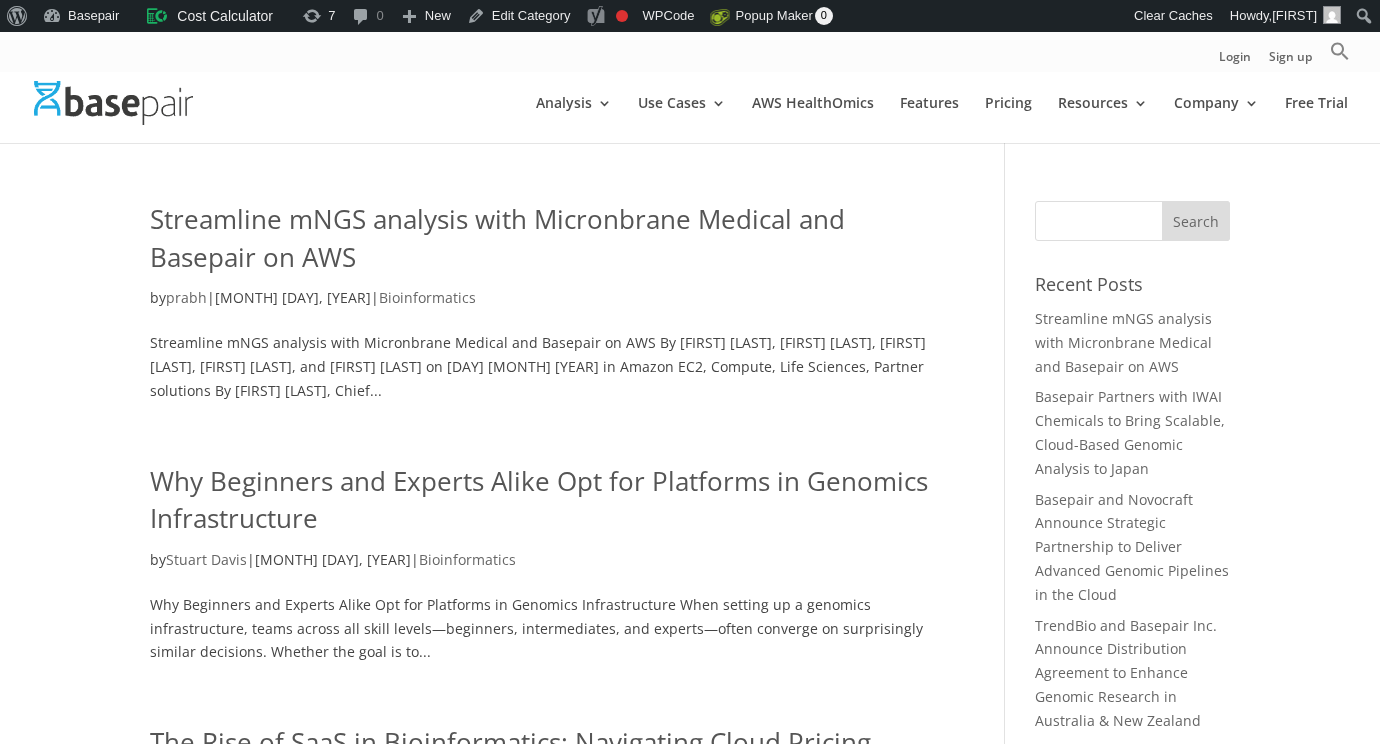 scroll, scrollTop: 0, scrollLeft: 0, axis: both 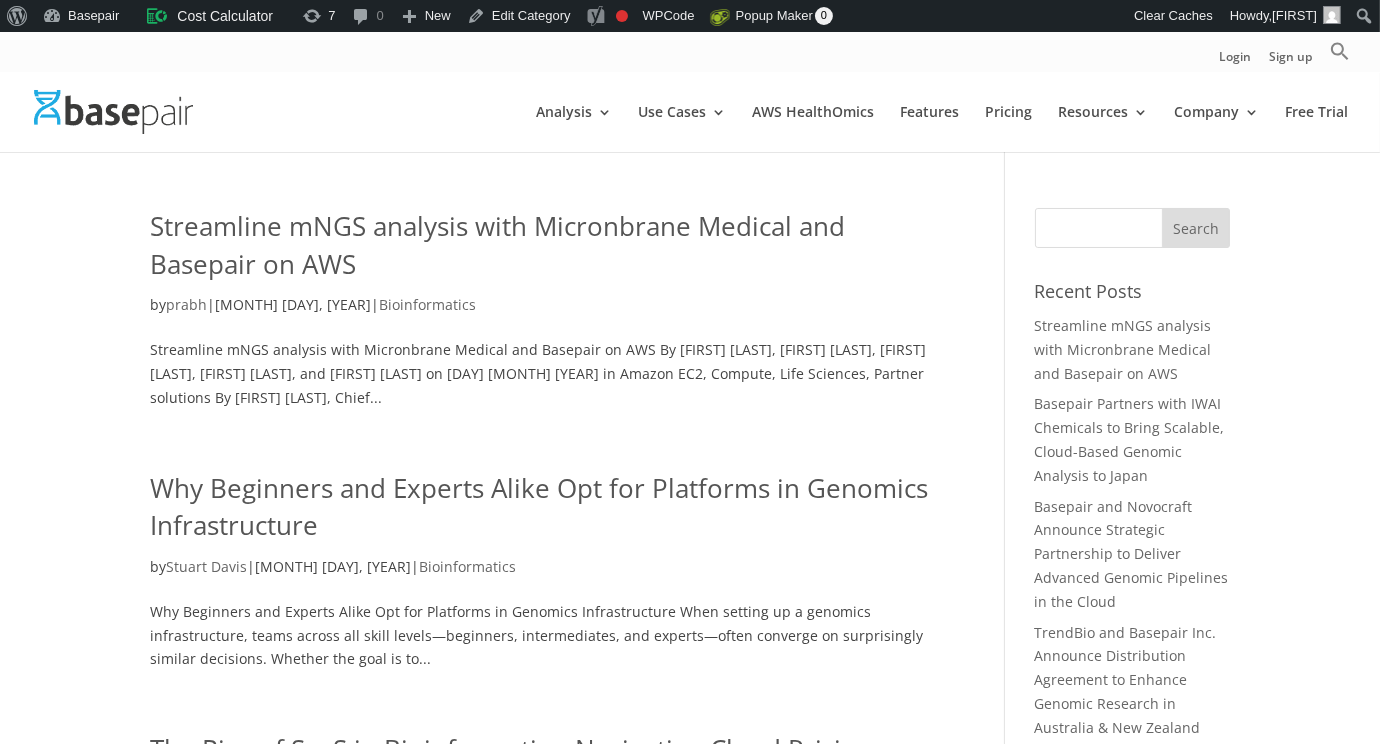 click on "Search for:" at bounding box center [1132, 228] 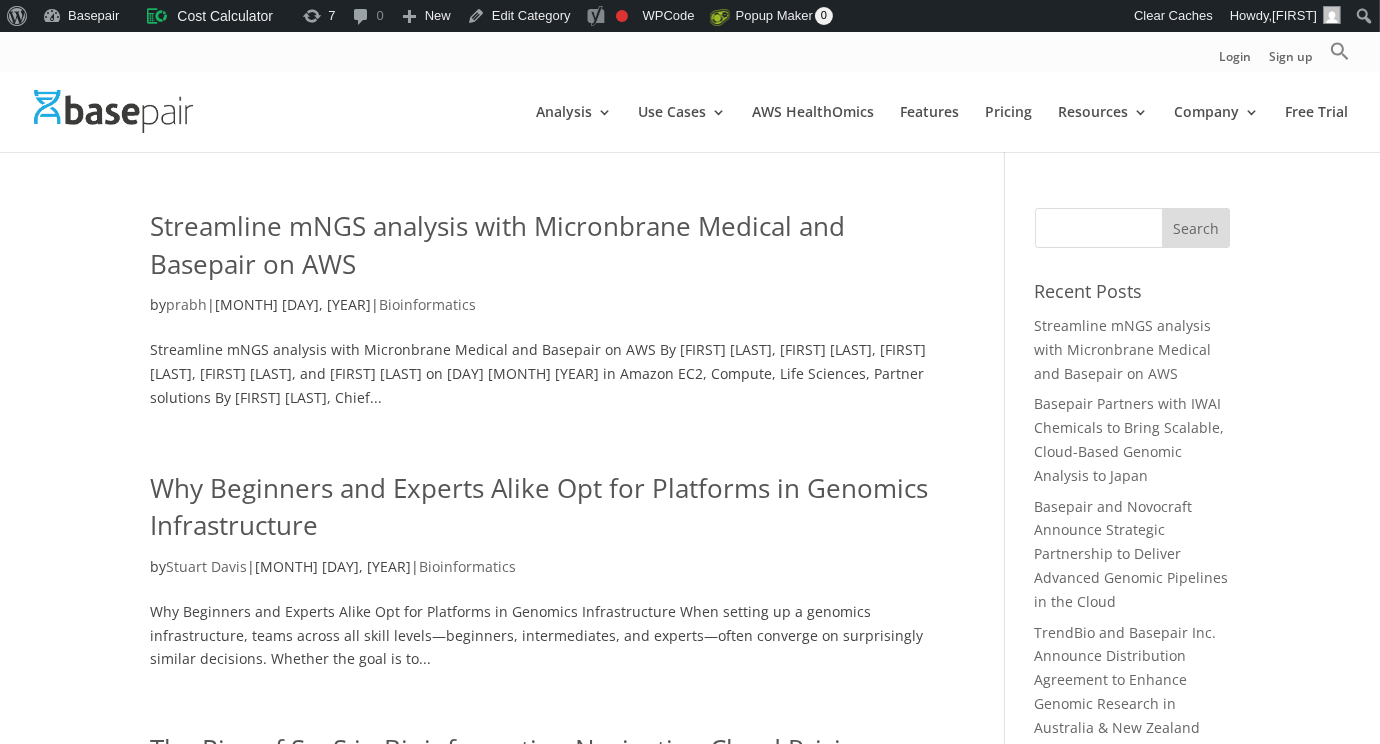 click on "Search for:" at bounding box center [1132, 228] 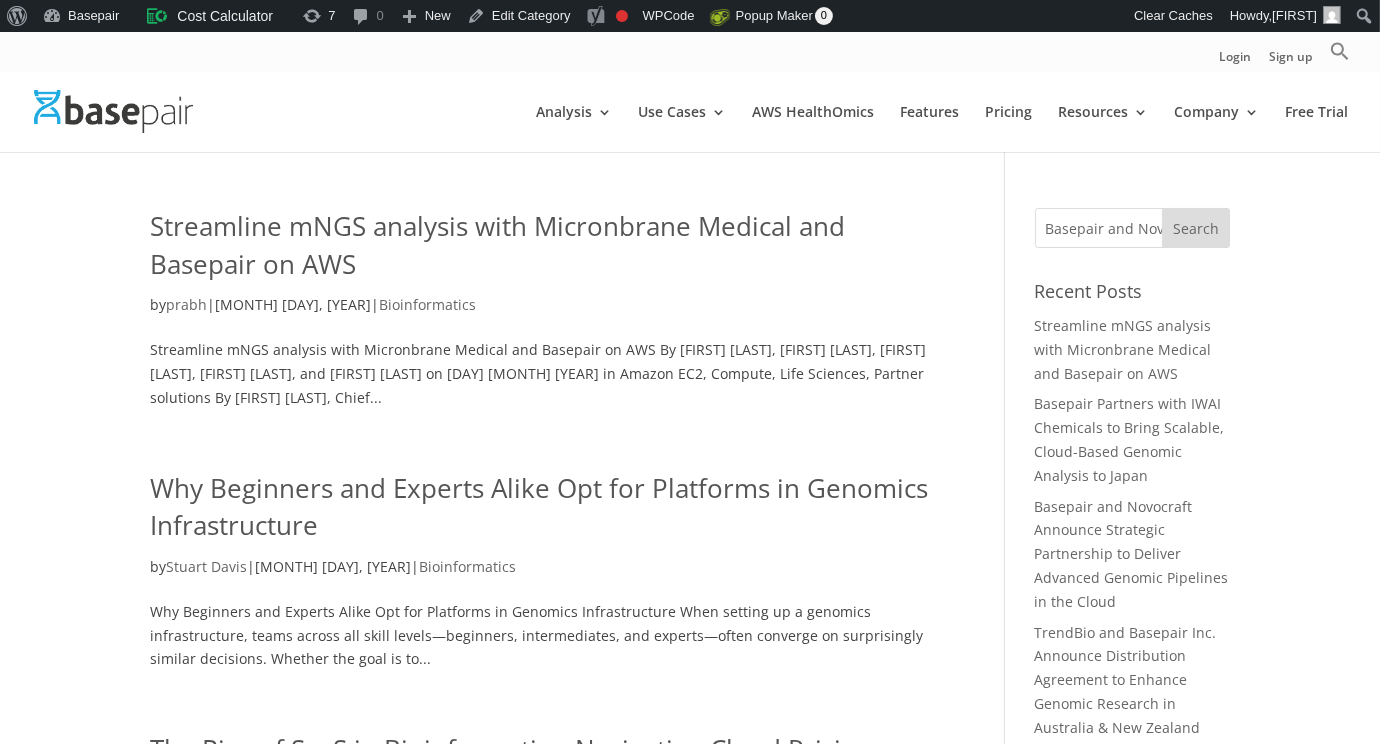 scroll, scrollTop: 0, scrollLeft: 529, axis: horizontal 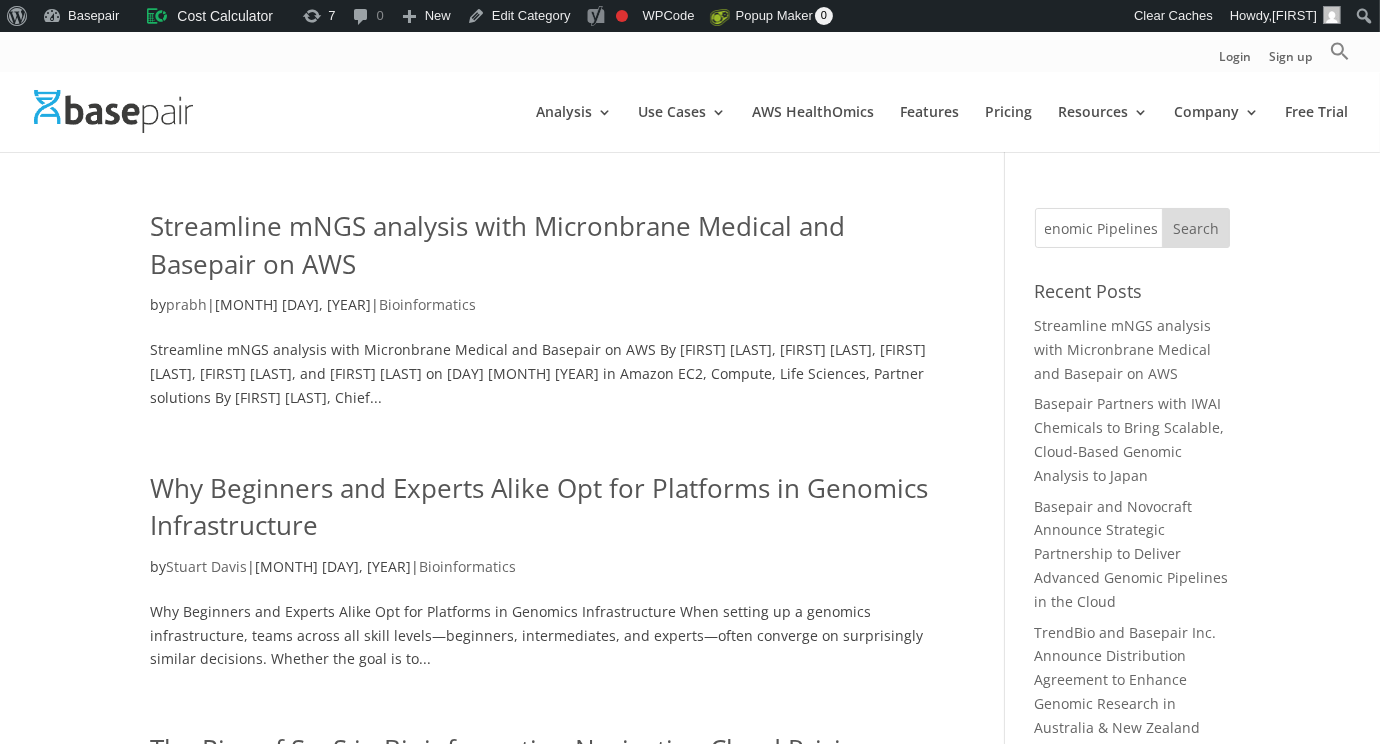 type on "Basepair and Novocraft Announce Strategic Partnership to Deliver Advanced Genomic Pipelines in the Cloud" 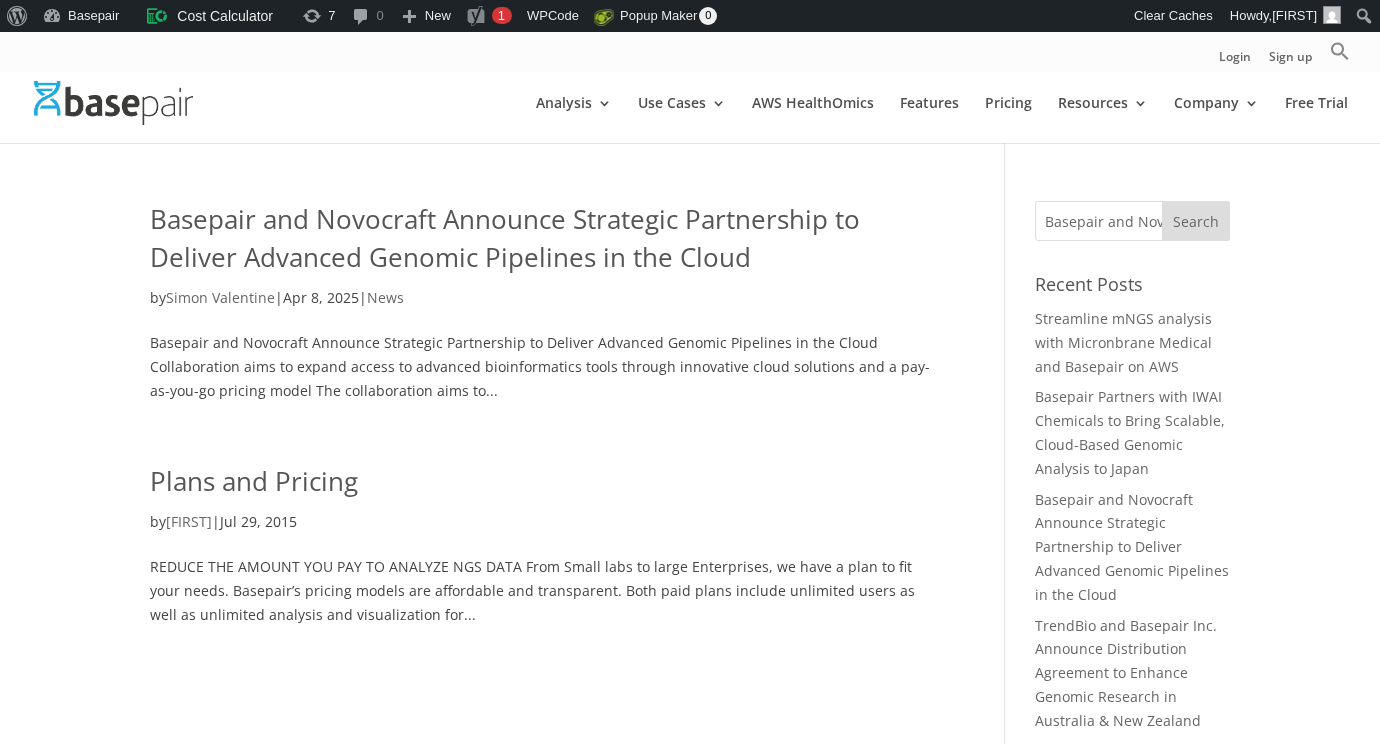 scroll, scrollTop: 0, scrollLeft: 0, axis: both 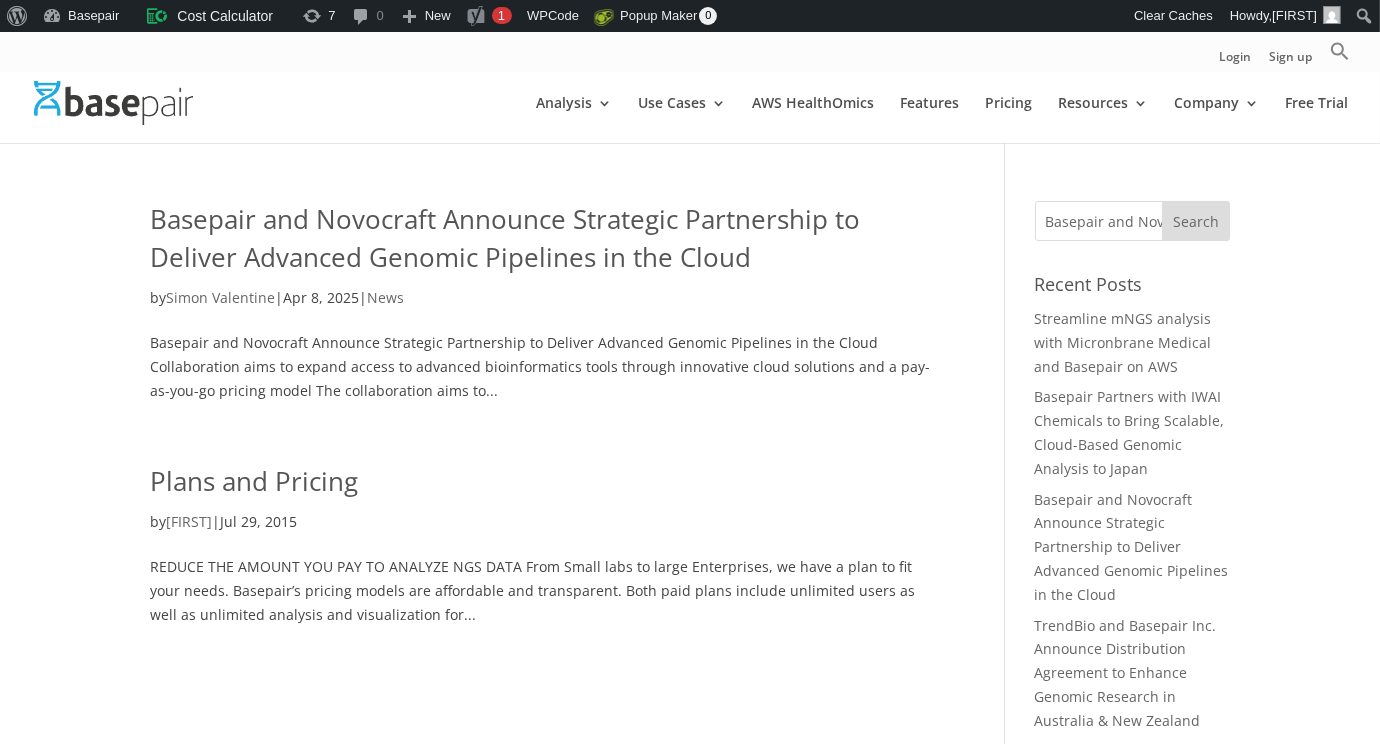 click on "Basepair and Novocraft Announce Strategic Partnership to Deliver Advanced Genomic Pipelines in the Cloud" at bounding box center (505, 238) 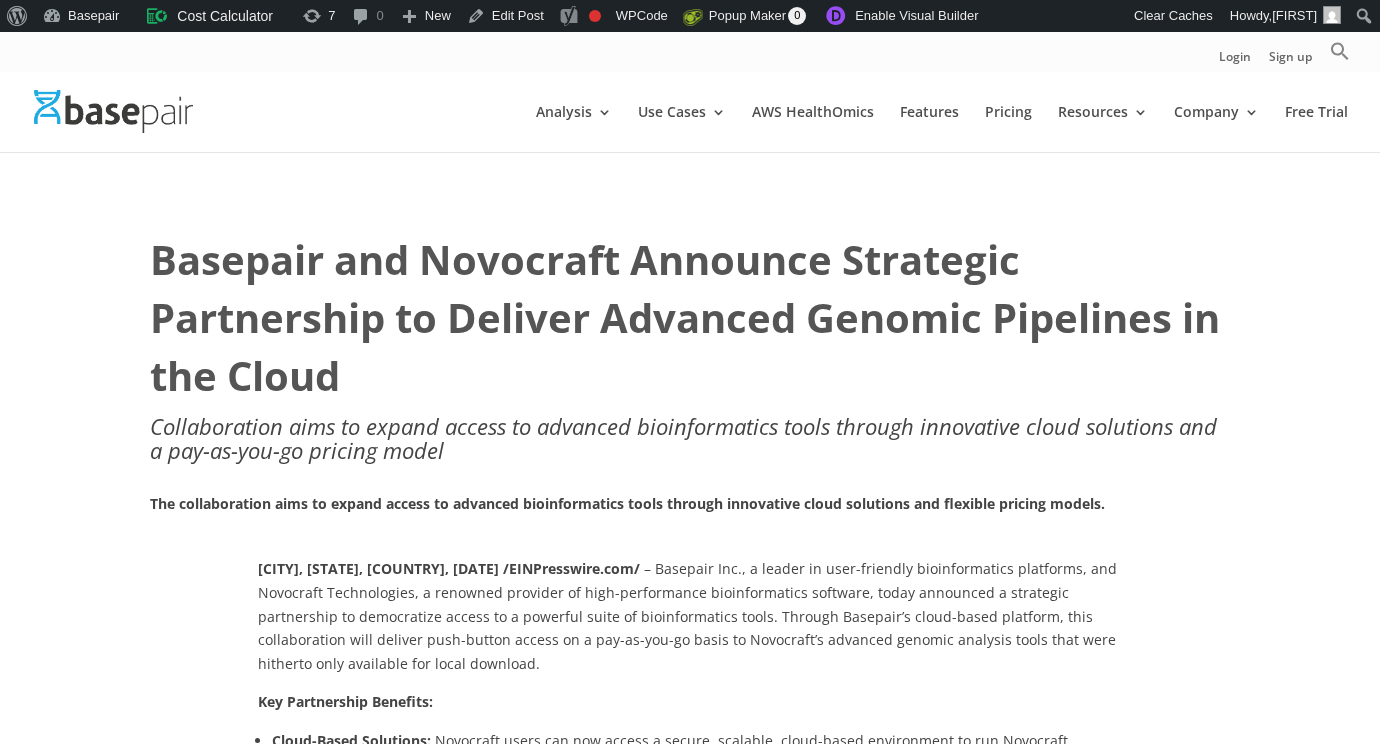 scroll, scrollTop: 0, scrollLeft: 0, axis: both 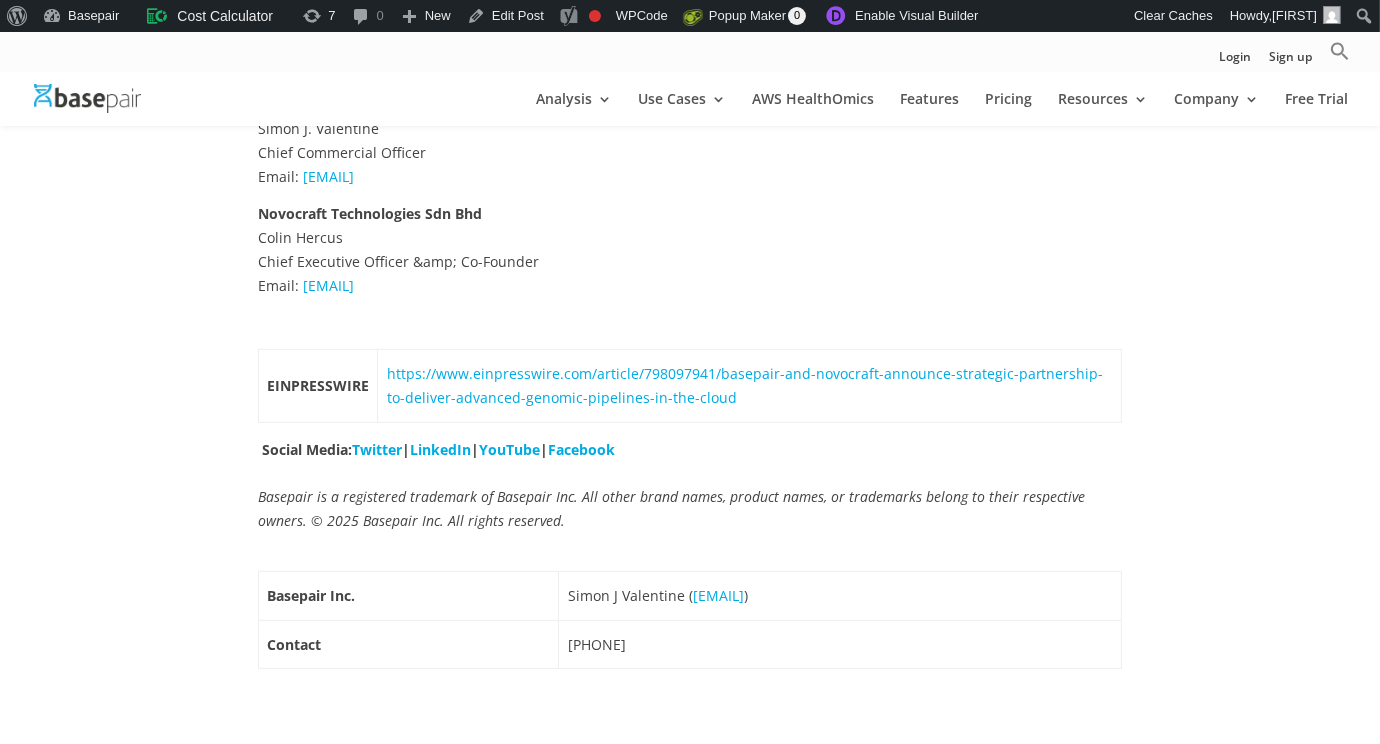 click on "YouTube" at bounding box center (509, 449) 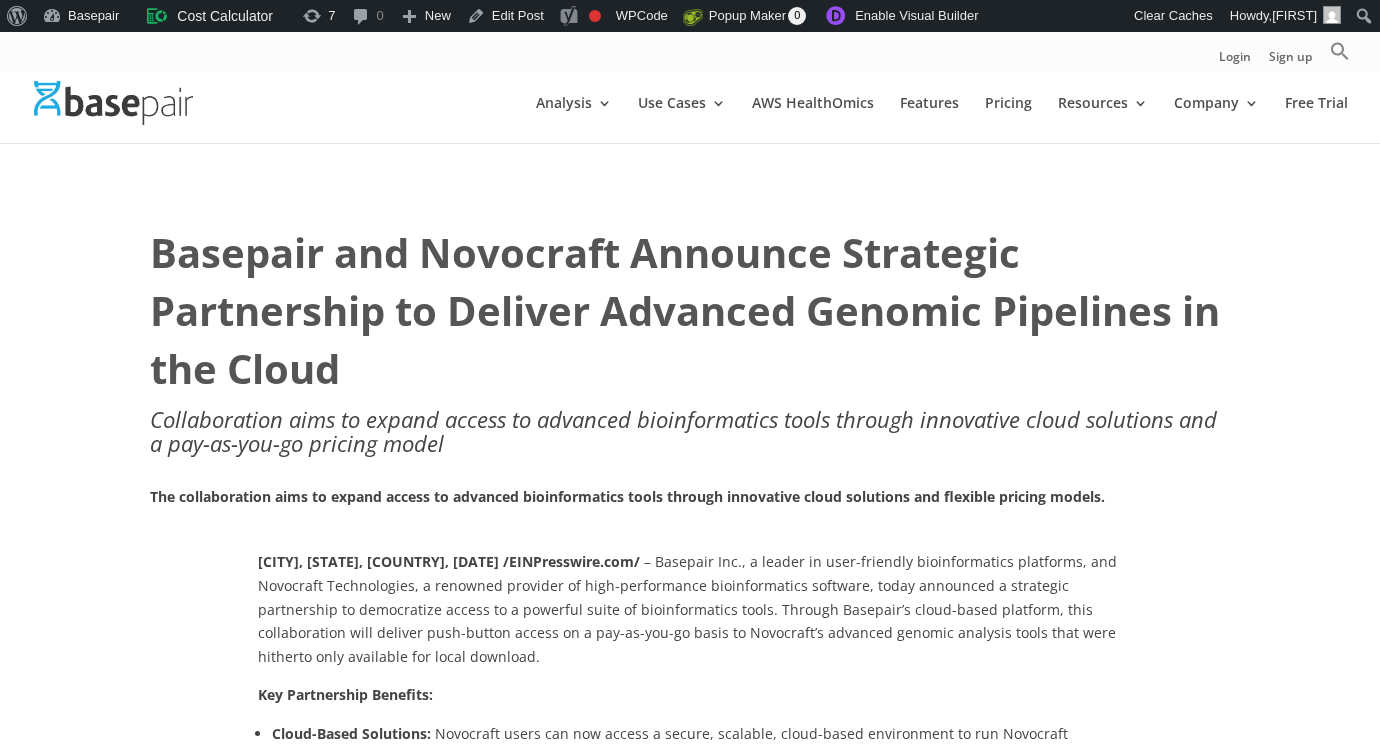 scroll, scrollTop: 1320, scrollLeft: 0, axis: vertical 